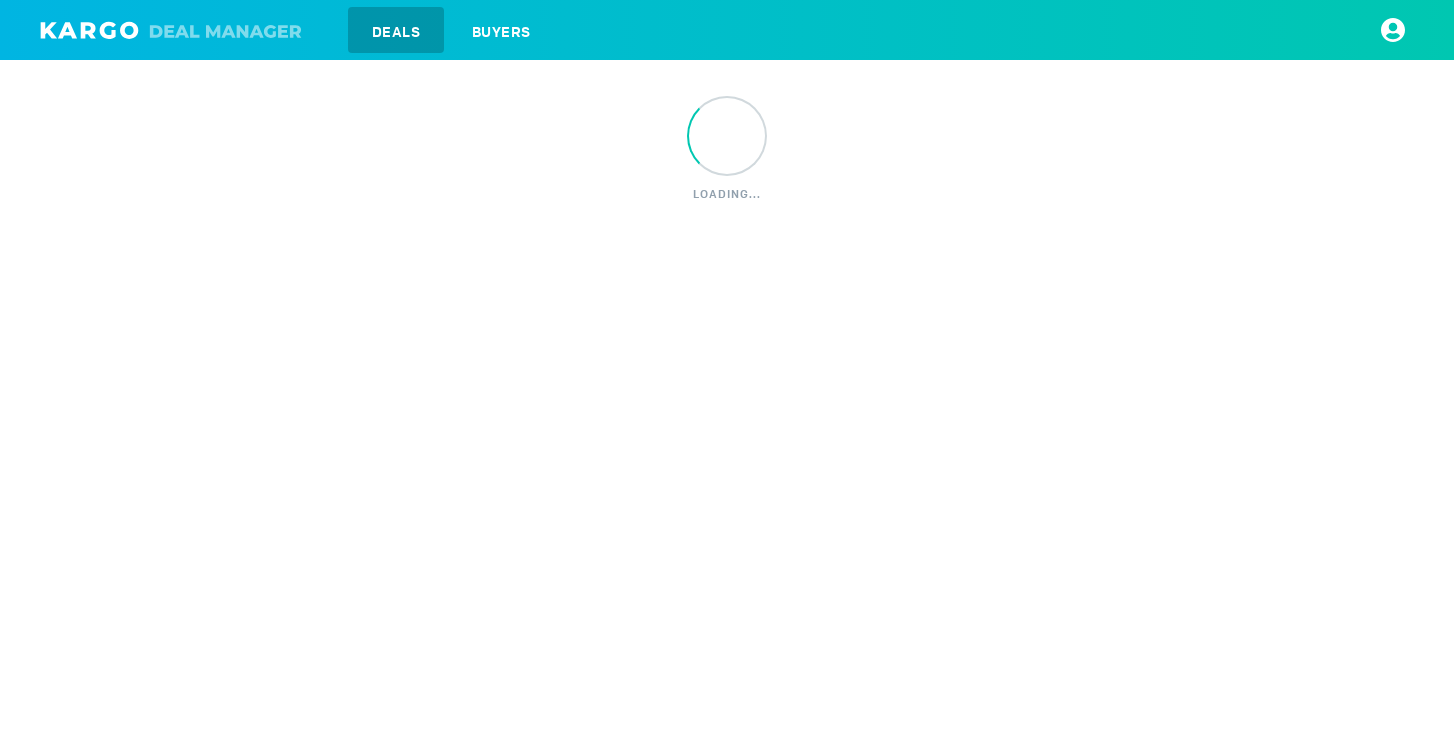 scroll, scrollTop: 0, scrollLeft: 0, axis: both 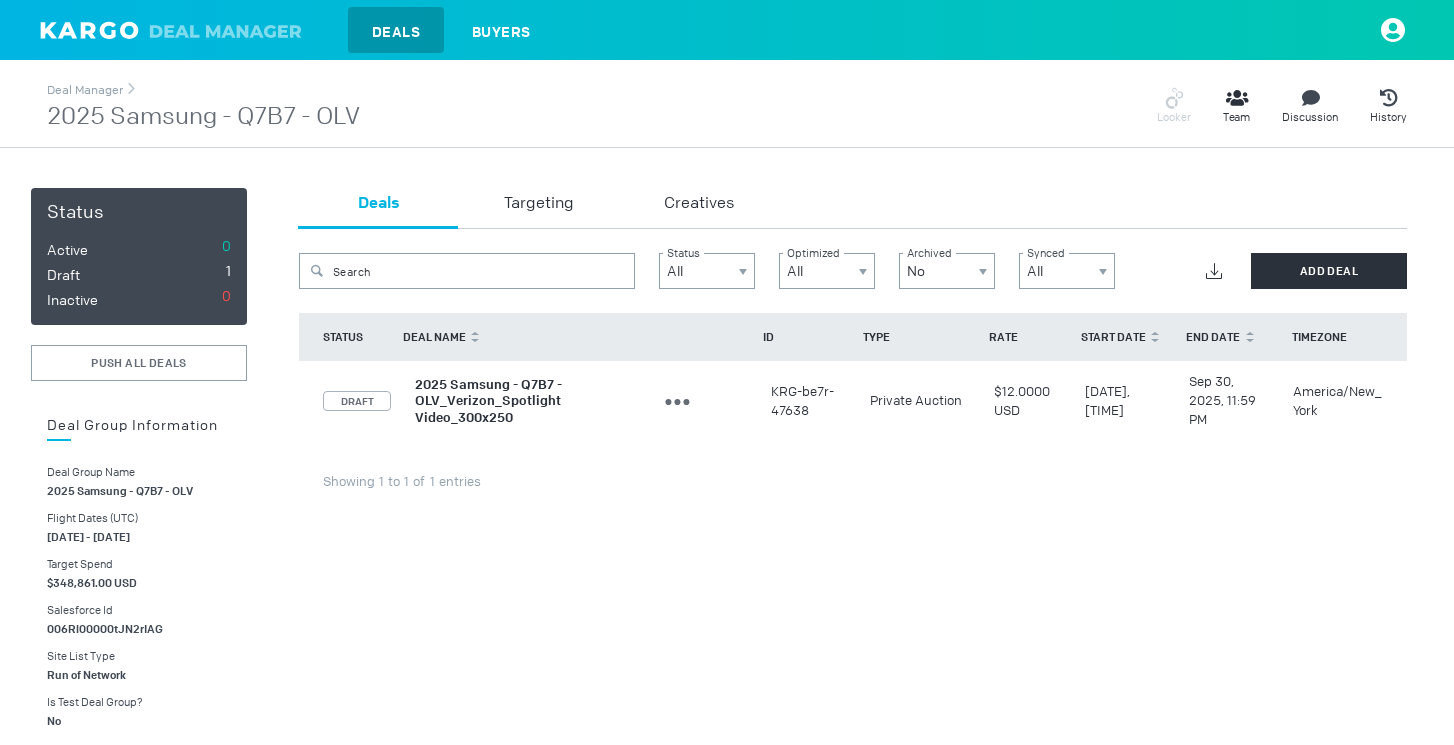 click on "2025 Samsung - Q7B7 - OLV_Verizon_Spotlight Video_300x250" at bounding box center (488, 400) 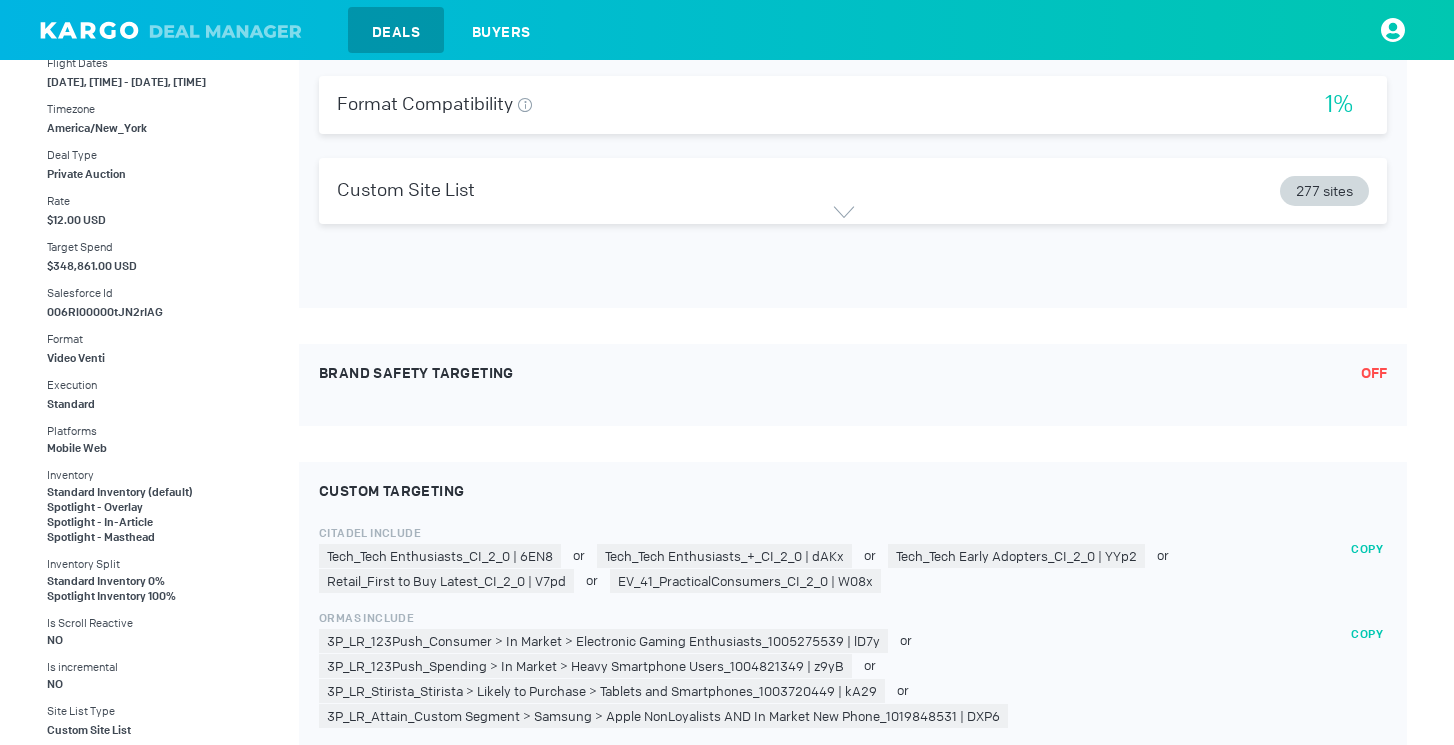 scroll, scrollTop: 938, scrollLeft: 0, axis: vertical 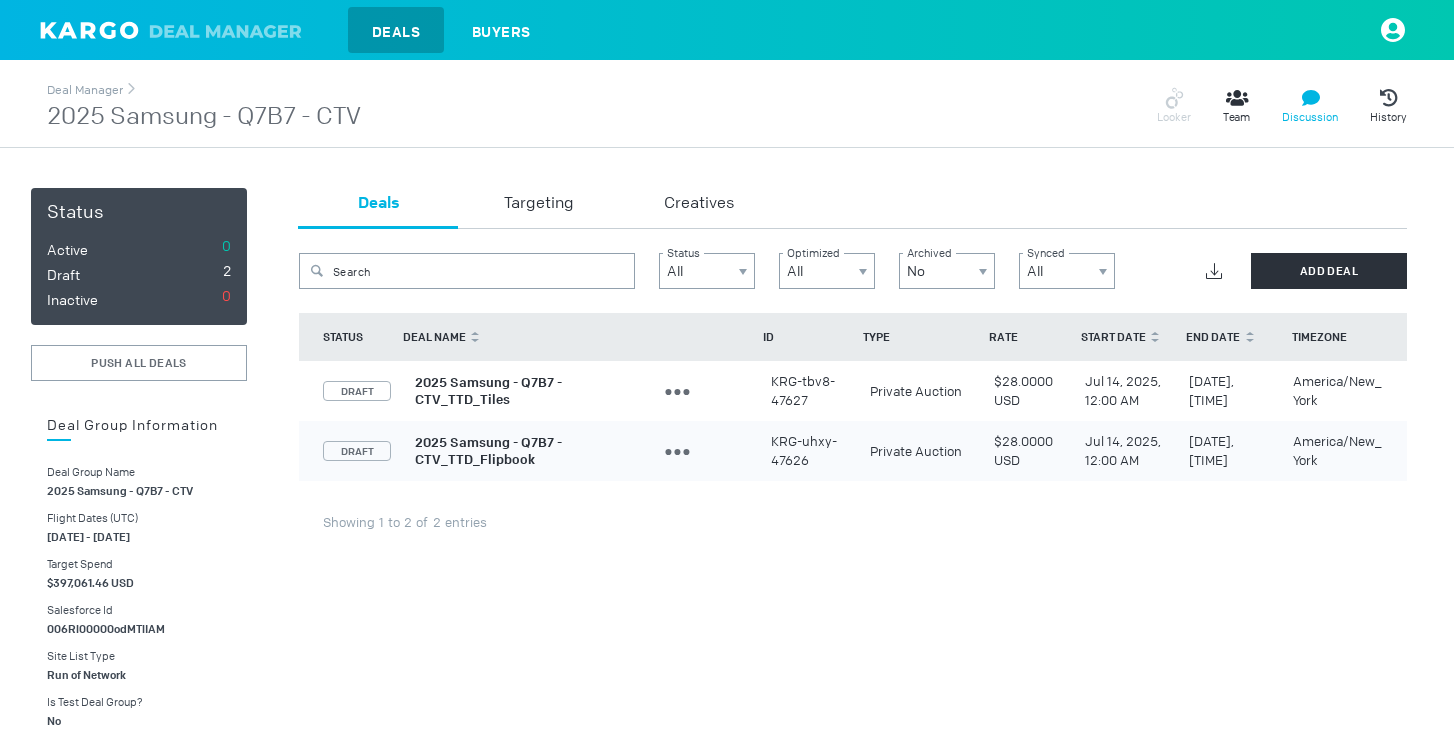 click on "Discussion" at bounding box center (1310, 117) 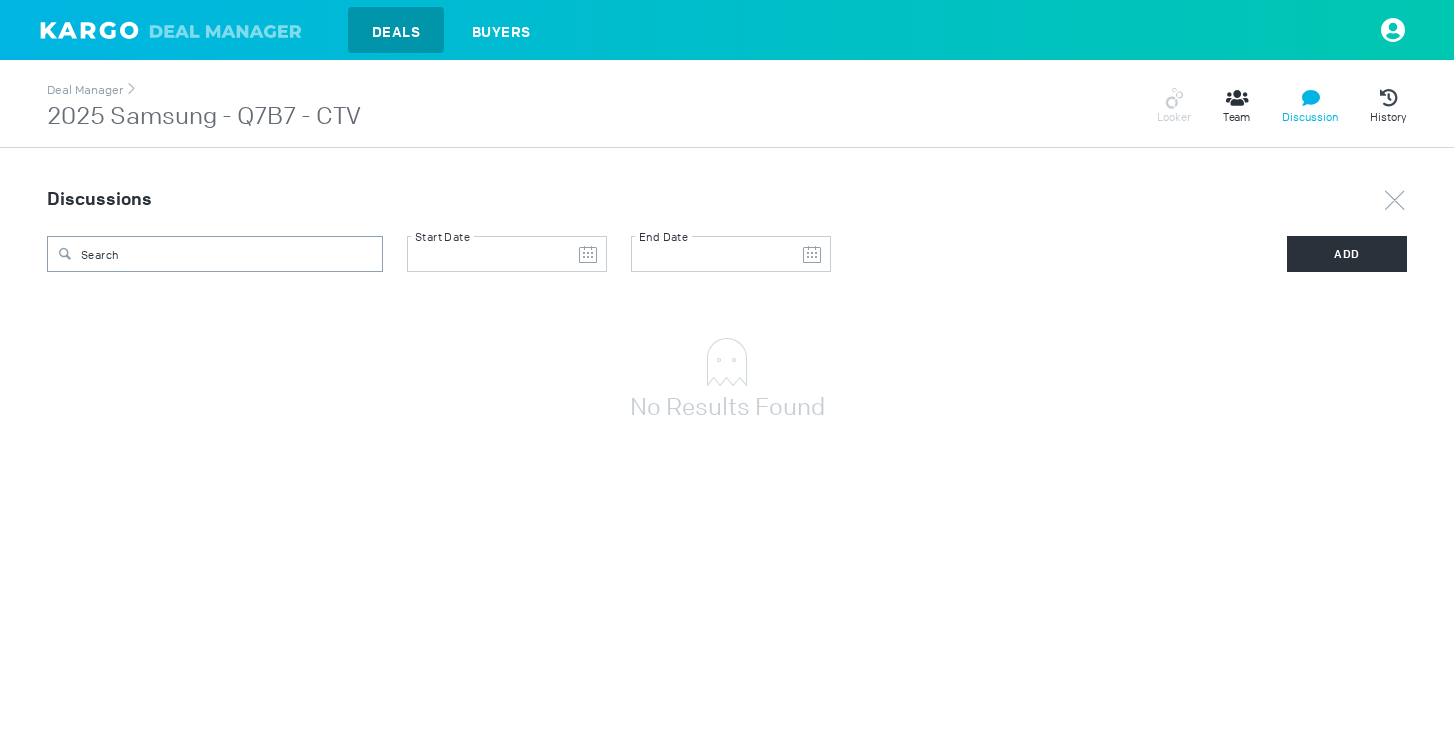 click on "2025 Samsung - Q7B7 - CTV" at bounding box center (204, 117) 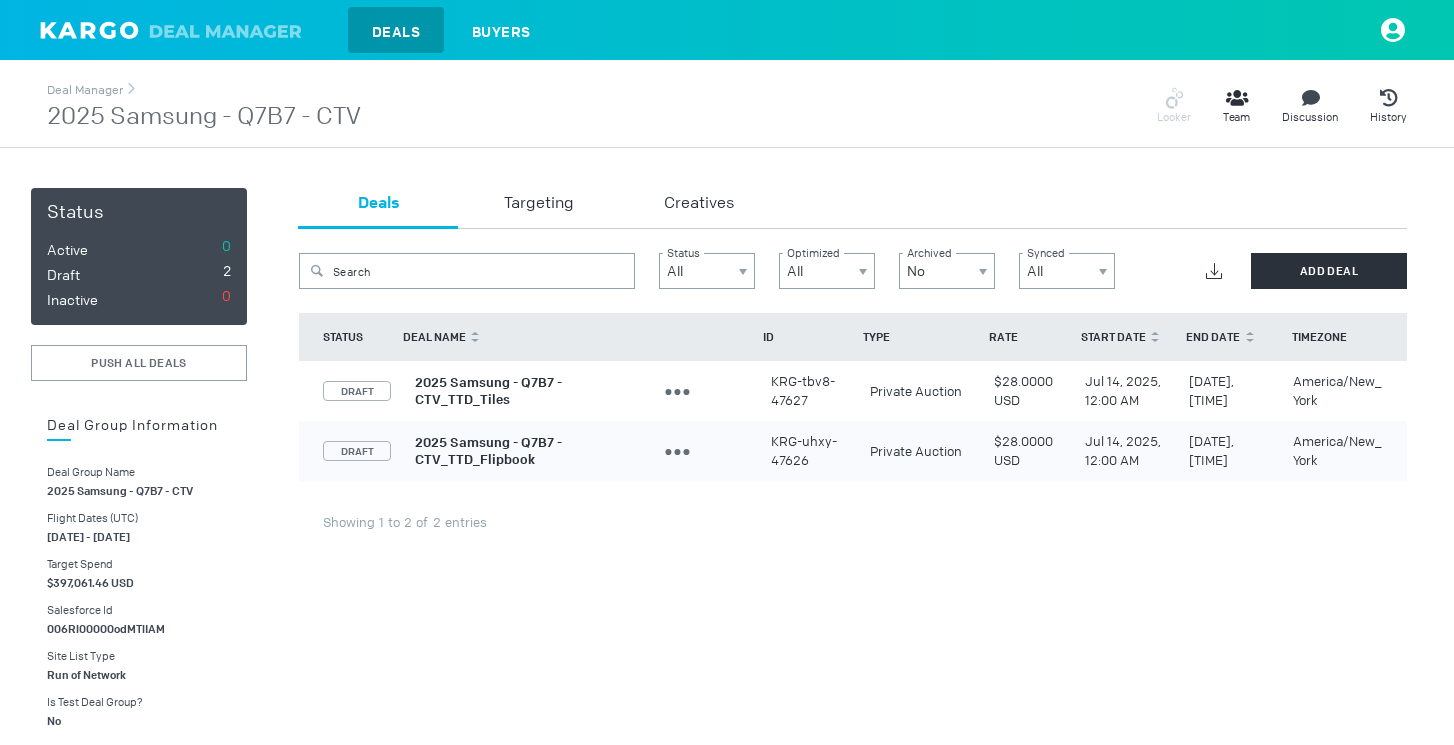 click on "2025 Samsung - Q7B7 - CTV_TTD_Tiles" at bounding box center (488, 391) 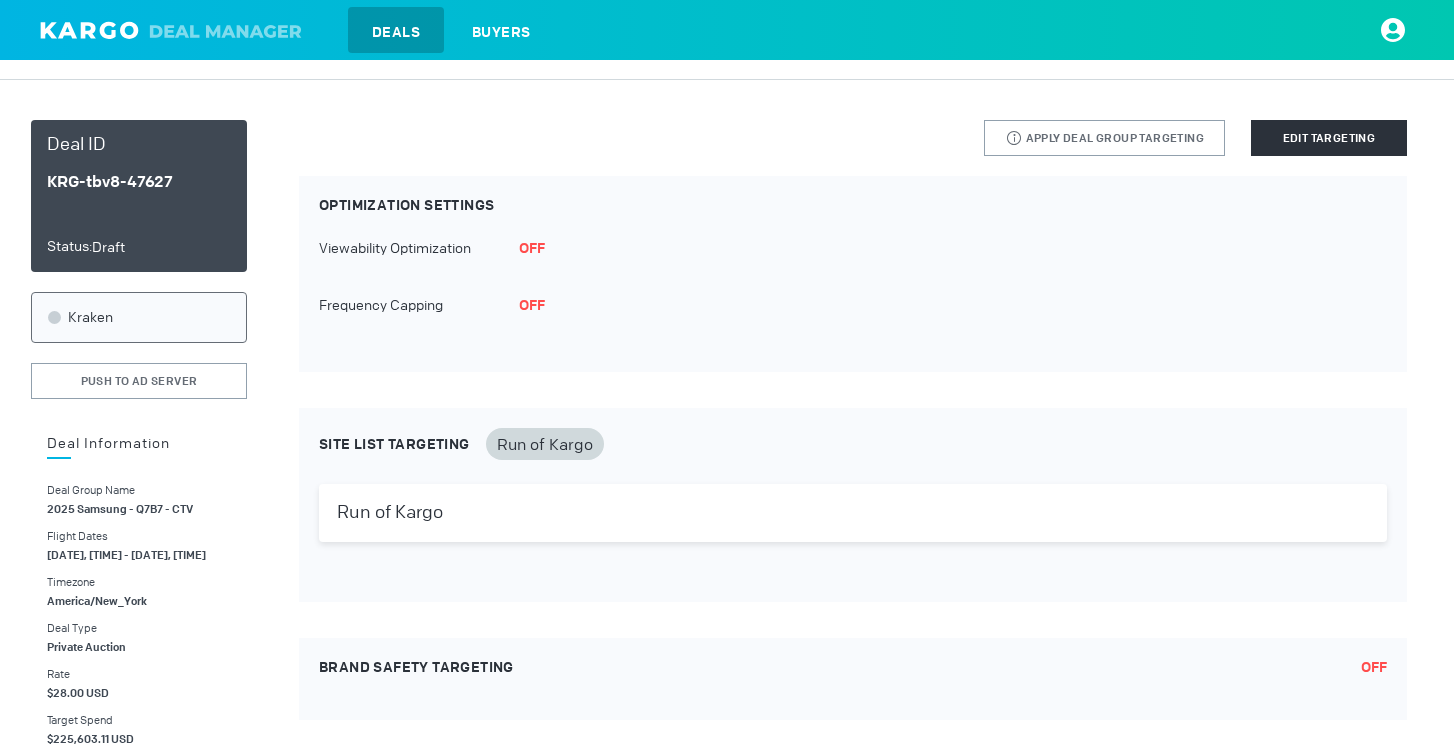 scroll, scrollTop: 0, scrollLeft: 0, axis: both 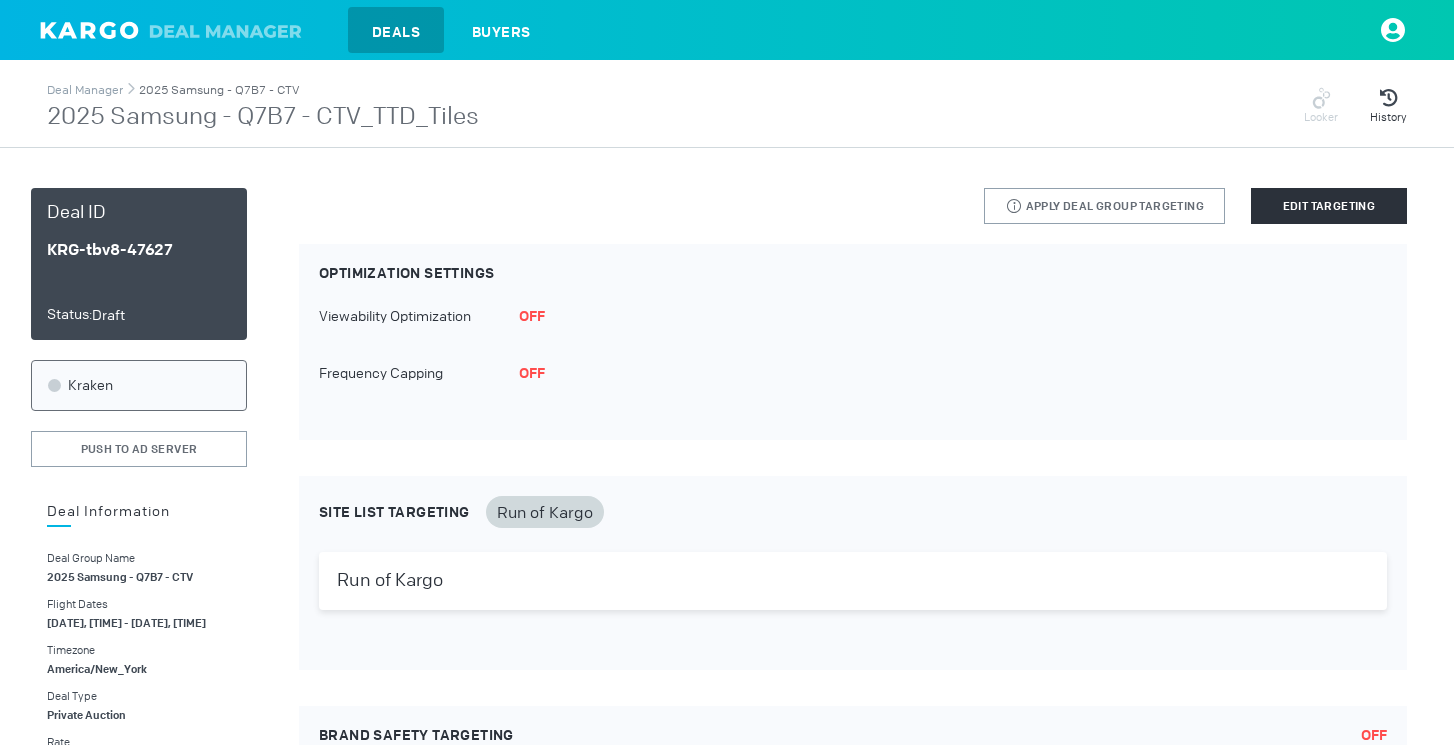 click on "2025 Samsung - Q7B7 - CTV" at bounding box center (219, 90) 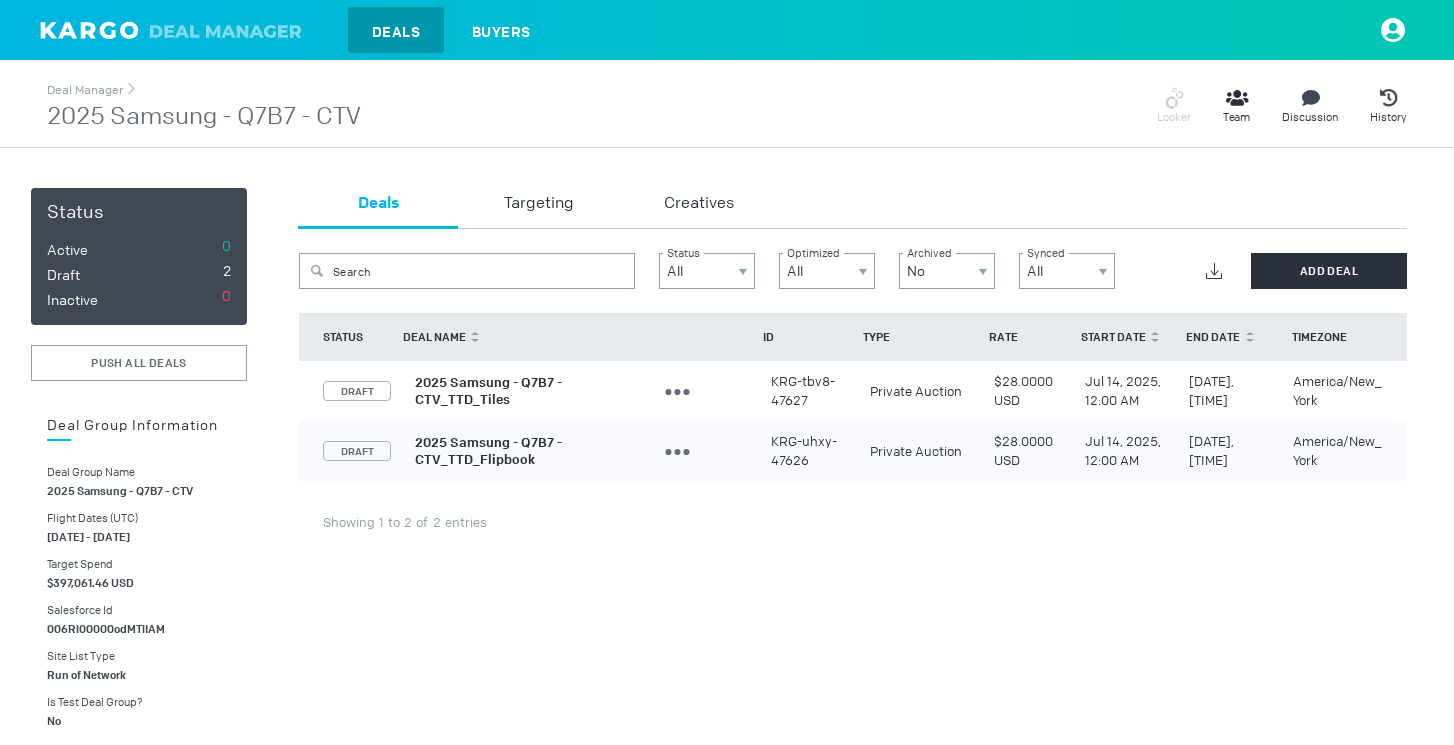 click on "2025 Samsung - Q7B7 - CTV_TTD_Flipbook" at bounding box center [488, 451] 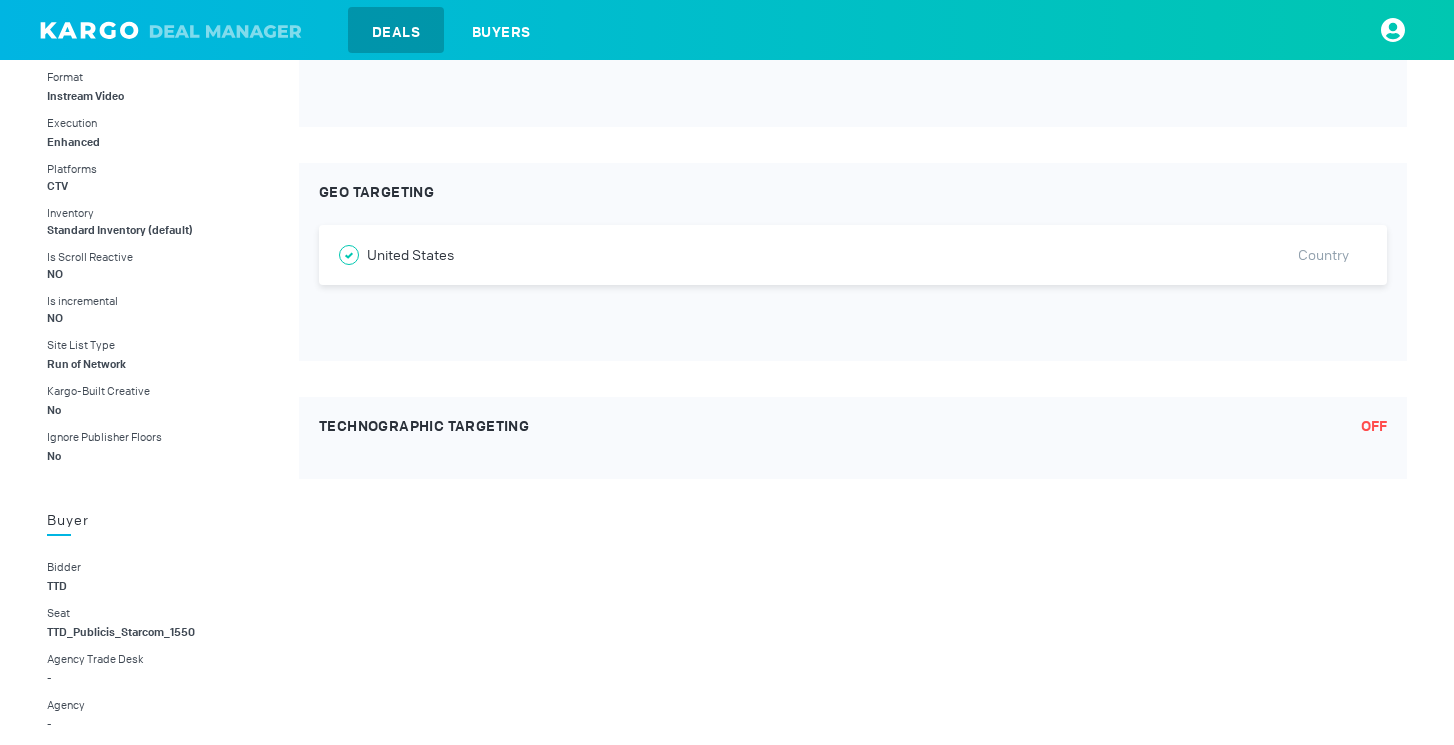 scroll, scrollTop: 0, scrollLeft: 0, axis: both 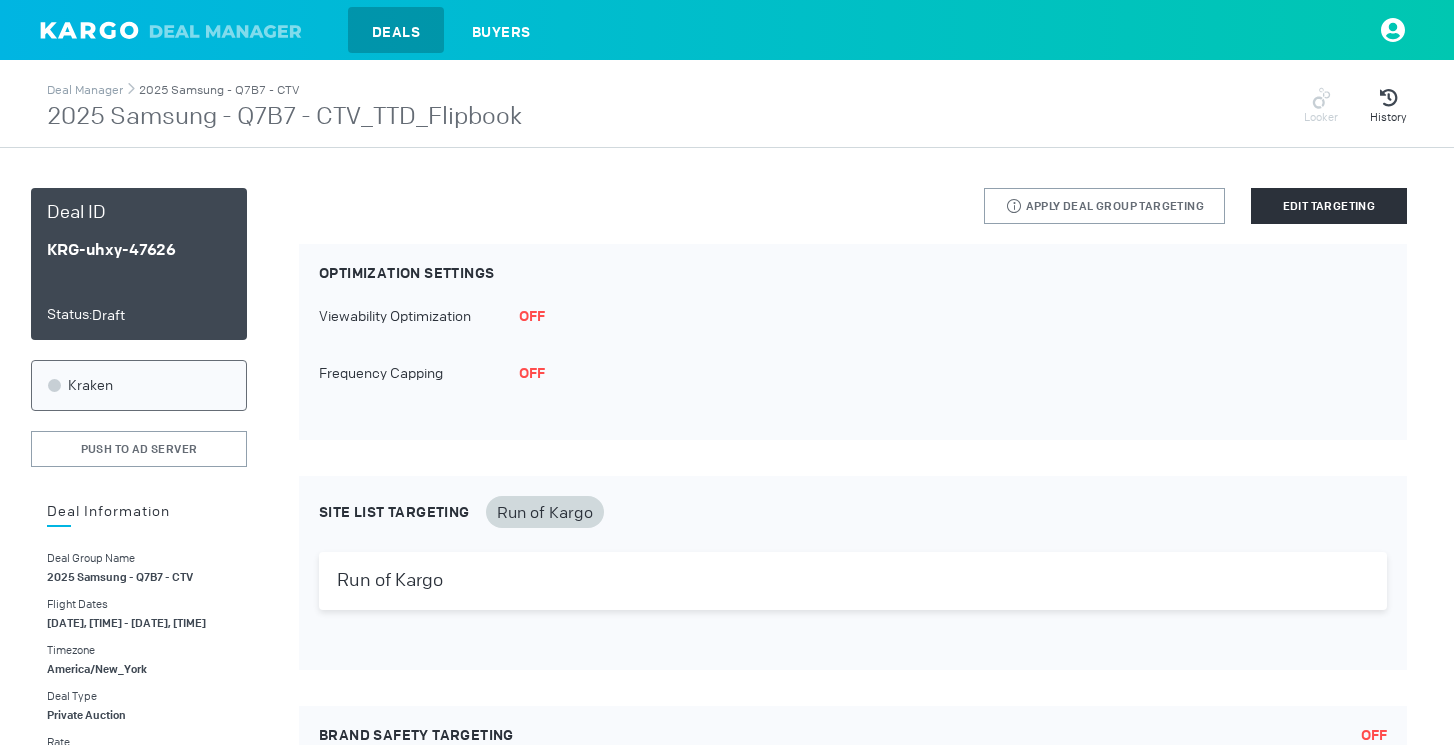 click on "2025 Samsung - Q7B7 - CTV" at bounding box center [219, 90] 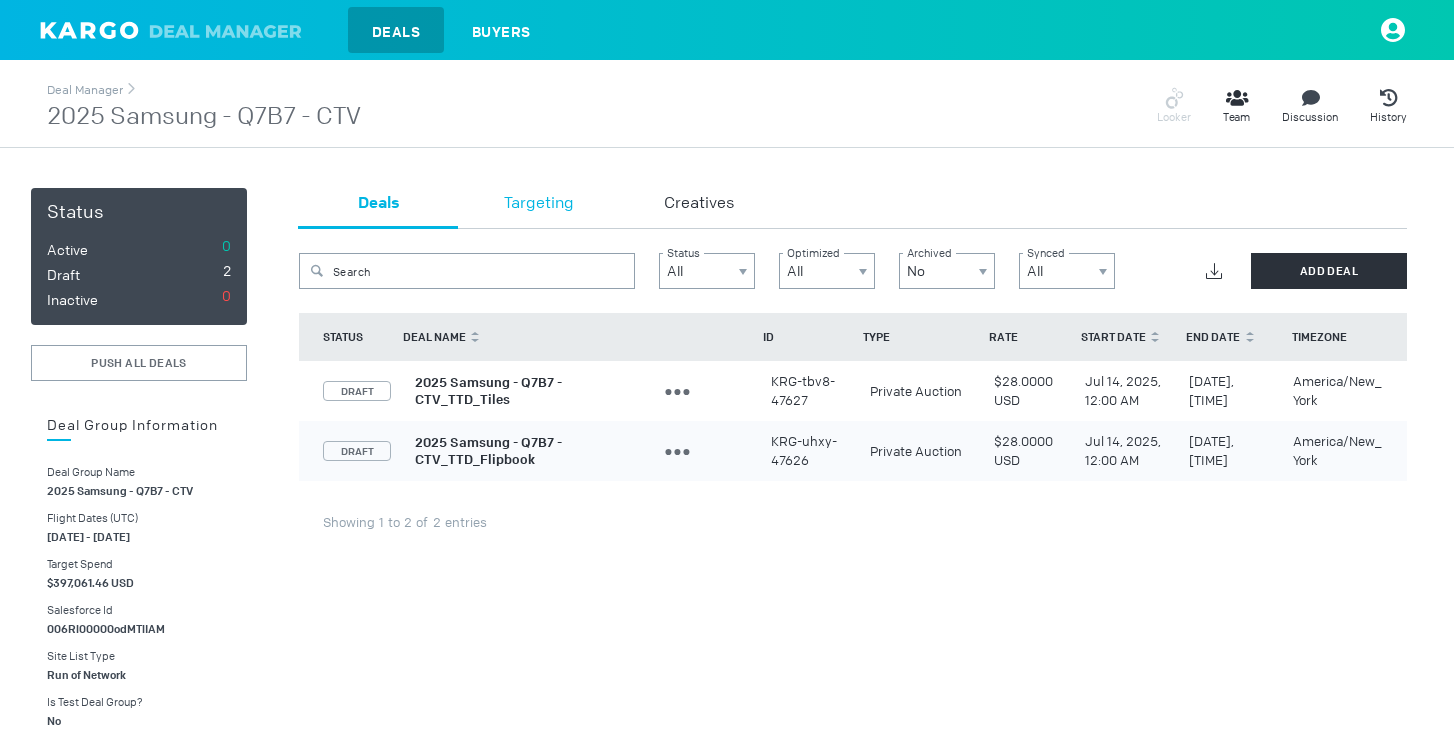 click on "Targeting" at bounding box center [539, 204] 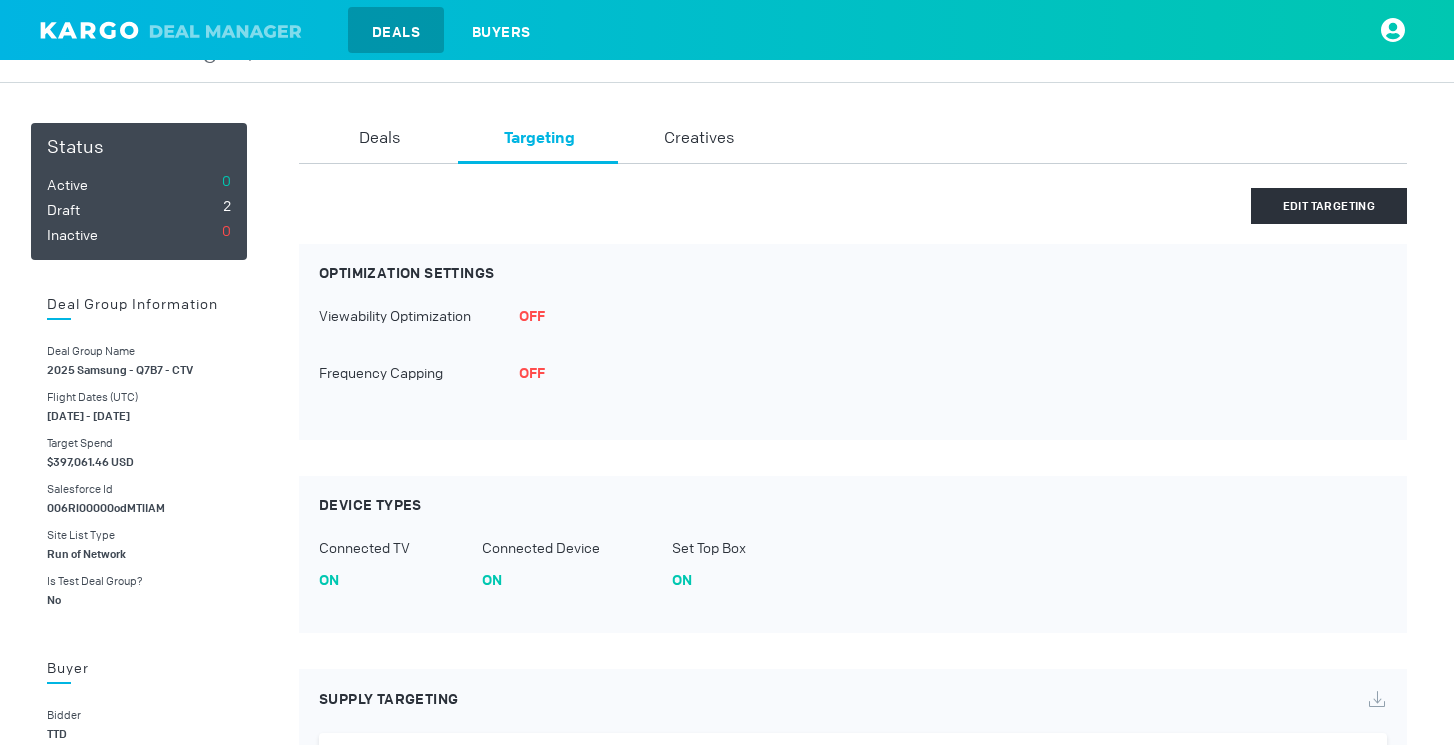 scroll, scrollTop: 0, scrollLeft: 0, axis: both 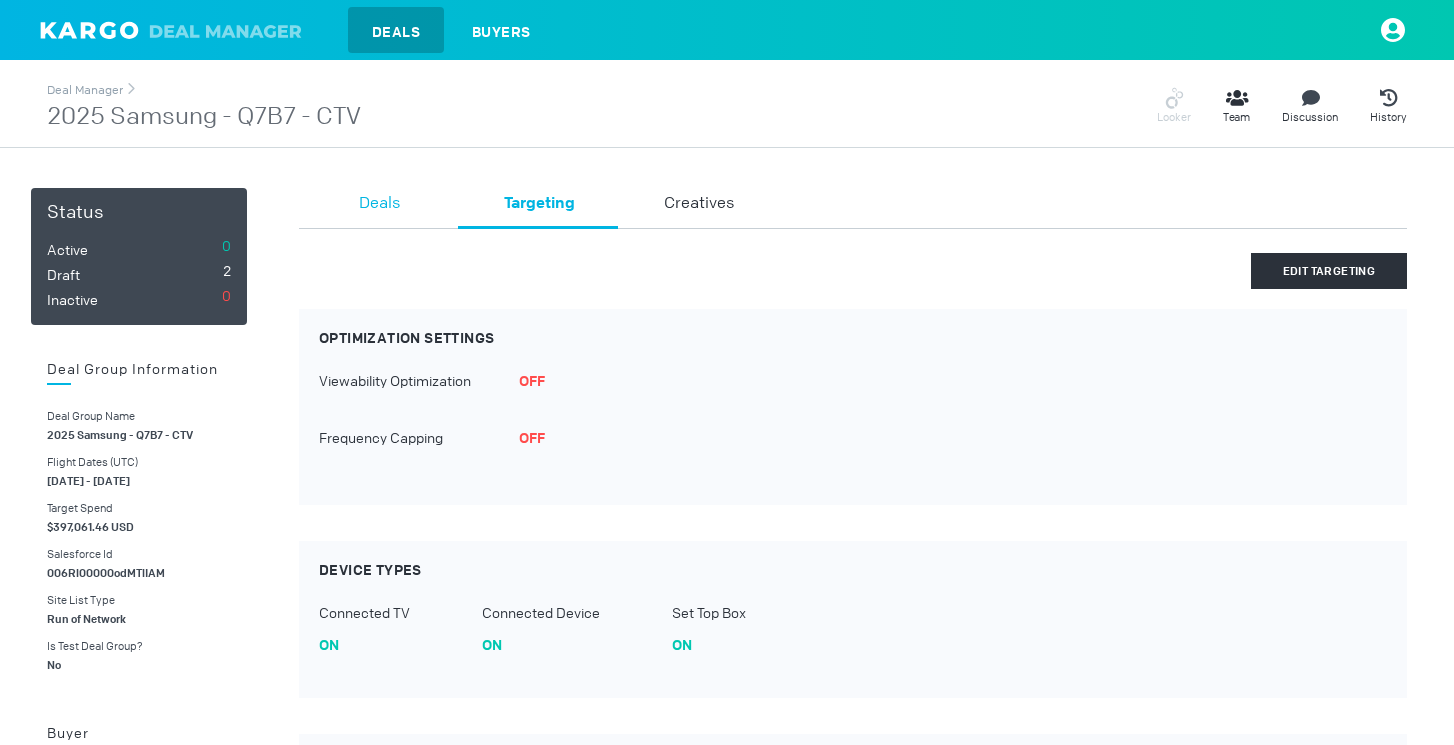 click on "Deals" at bounding box center [379, 204] 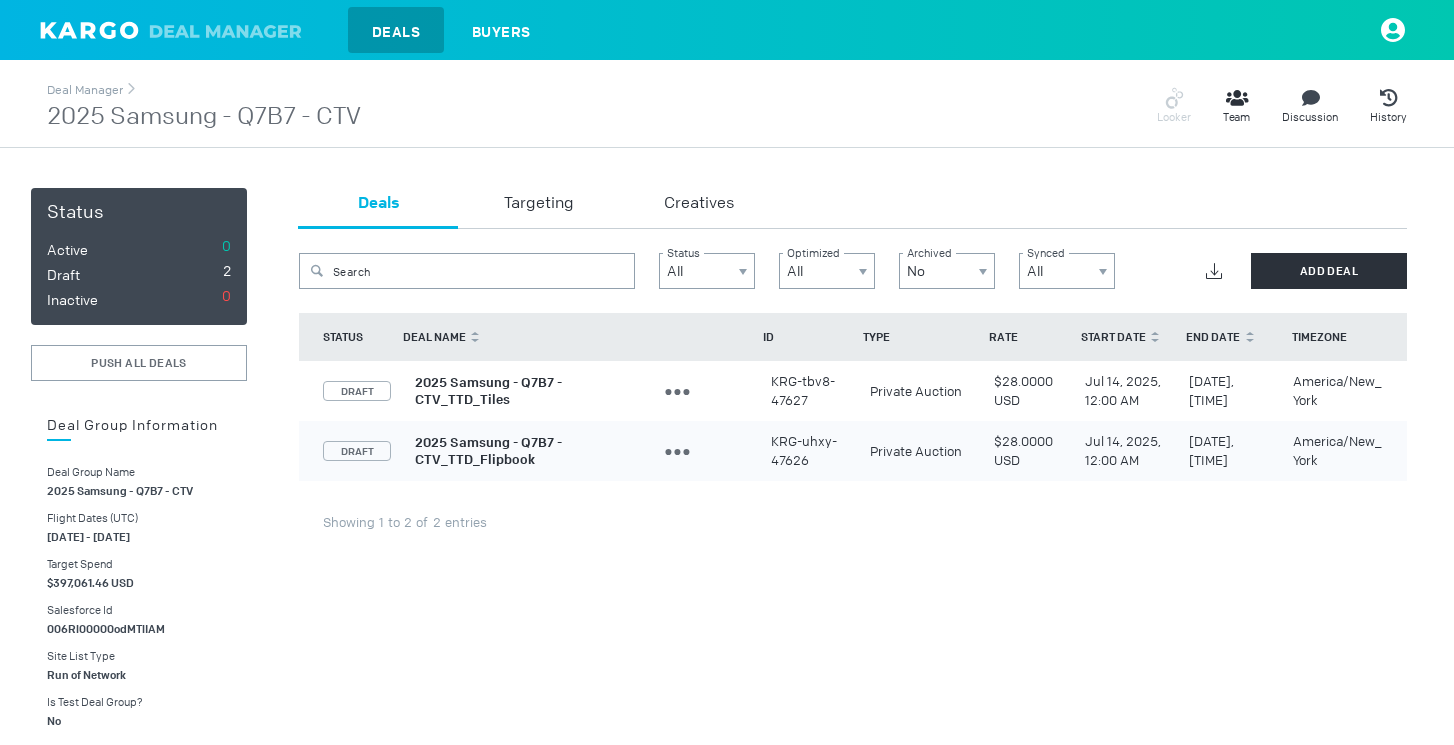 click on "2025 Samsung - Q7B7 - CTV_TTD_Tiles" at bounding box center [488, 391] 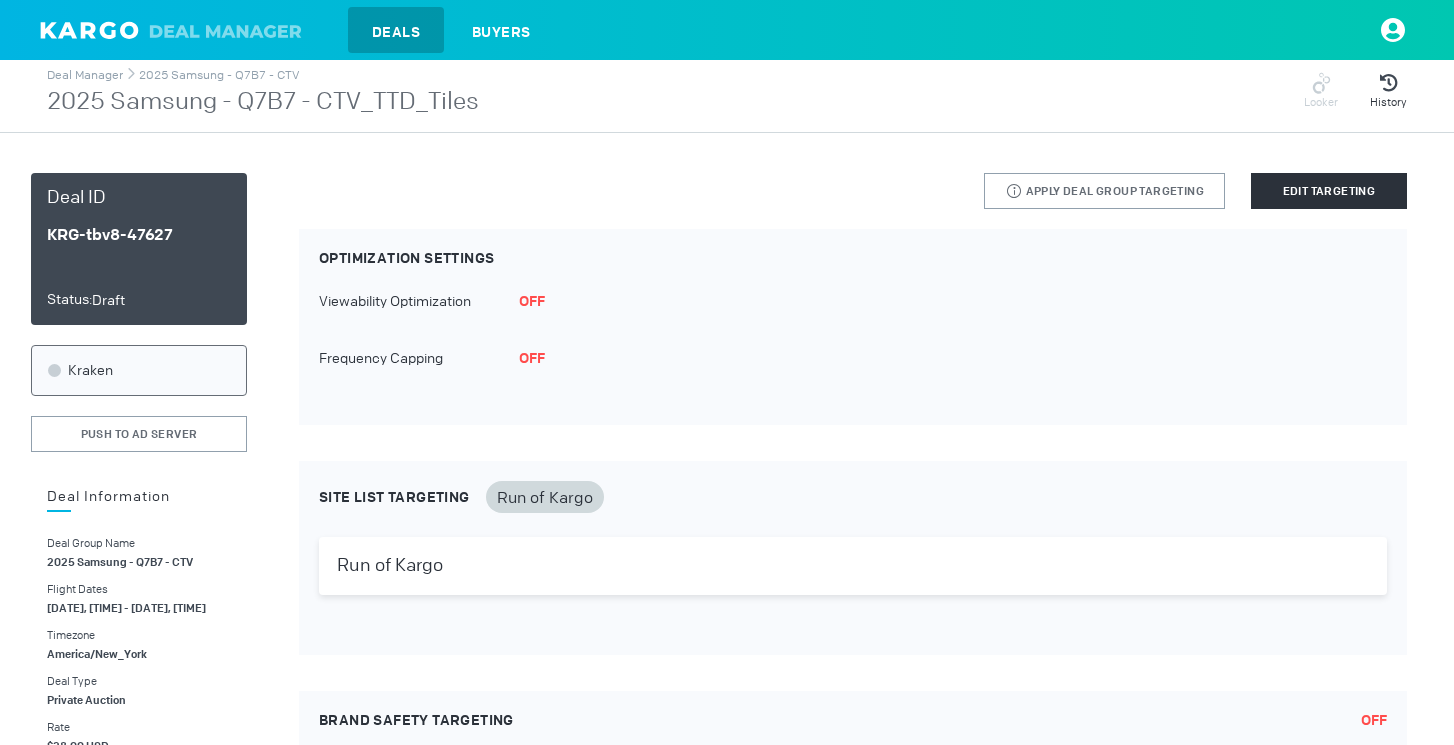 scroll, scrollTop: 0, scrollLeft: 0, axis: both 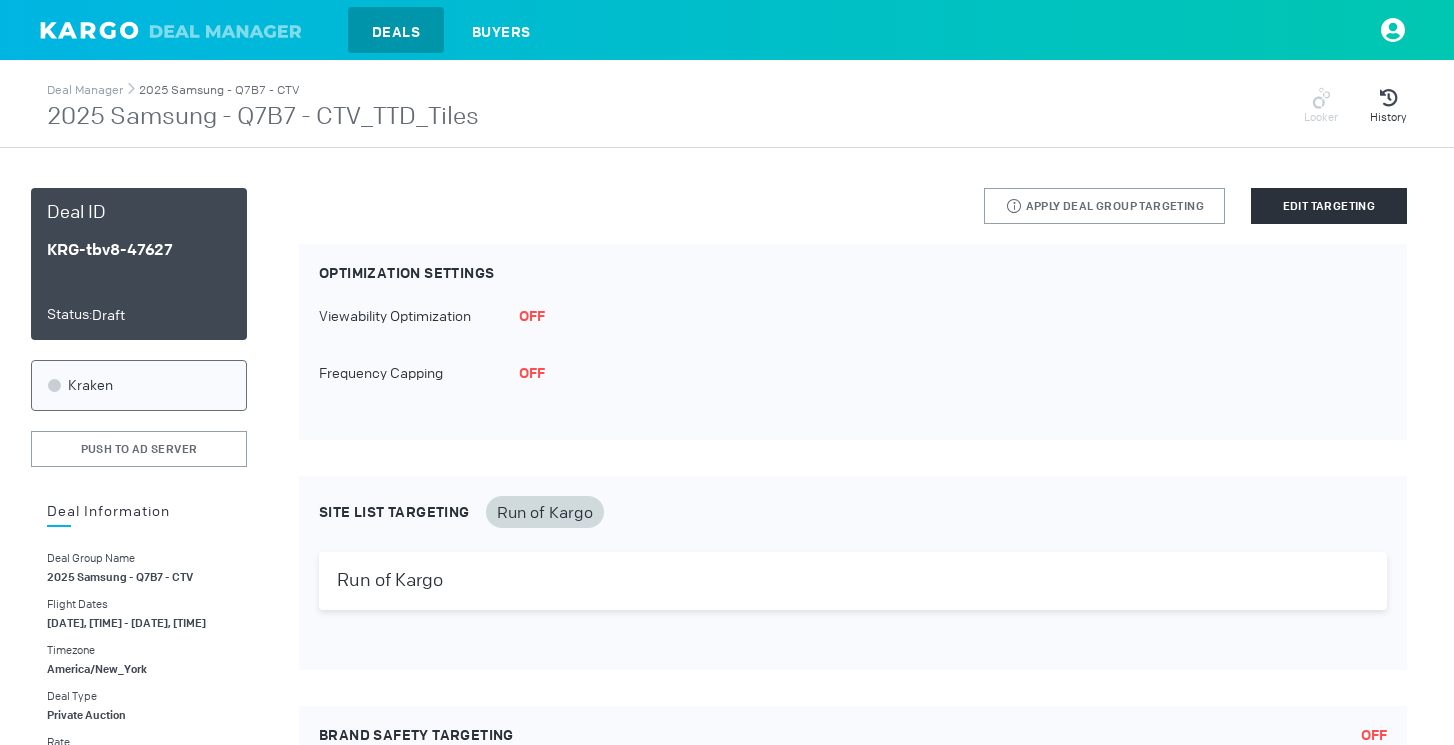 click on "2025 Samsung - Q7B7 - CTV" at bounding box center (219, 90) 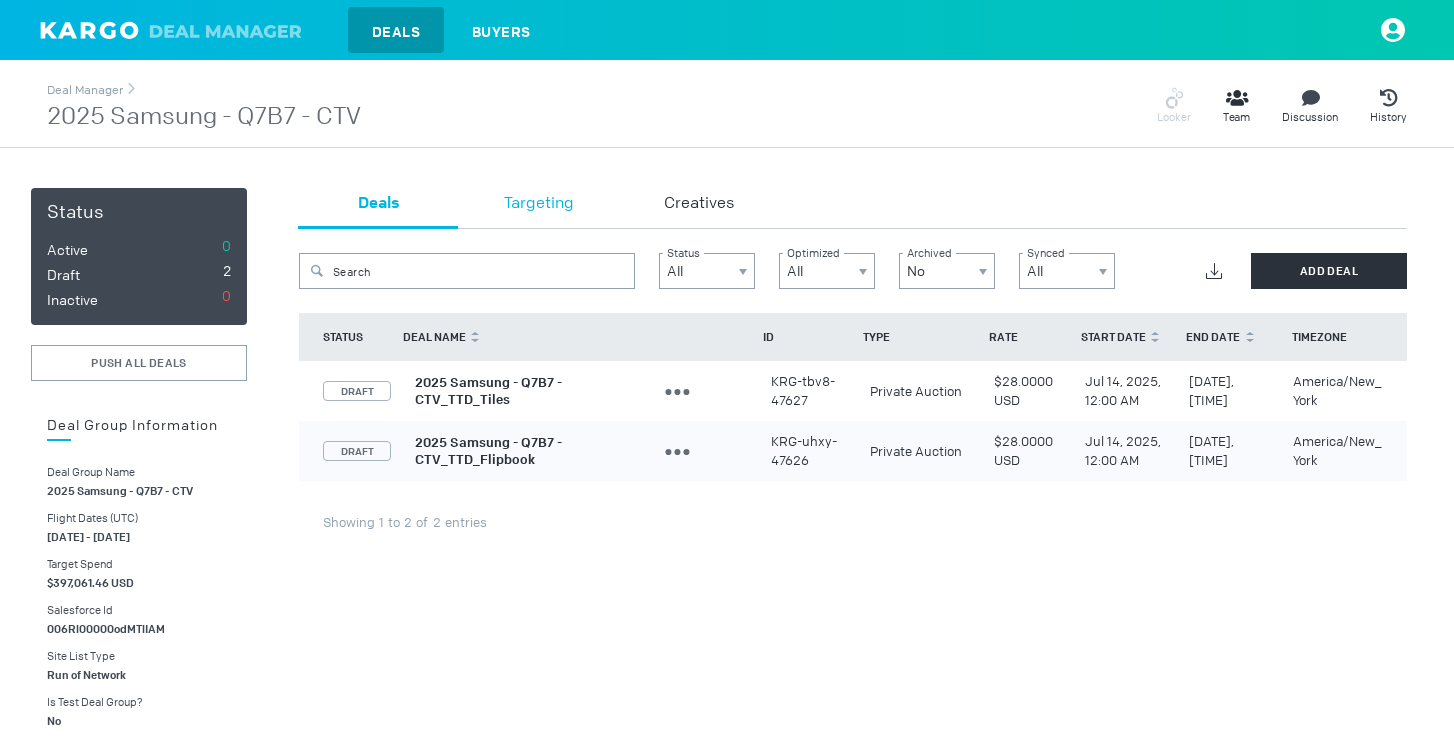 click on "Targeting" at bounding box center [539, 204] 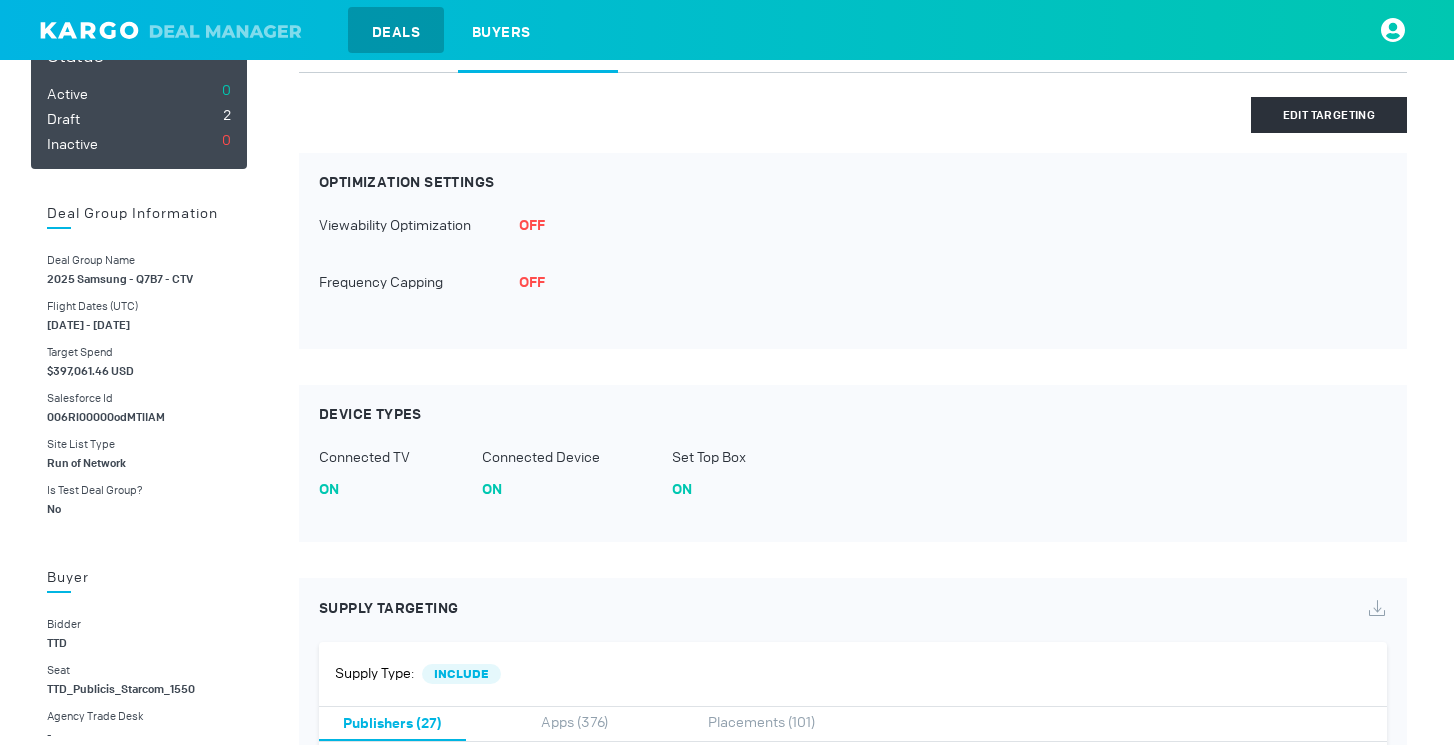 scroll, scrollTop: 0, scrollLeft: 0, axis: both 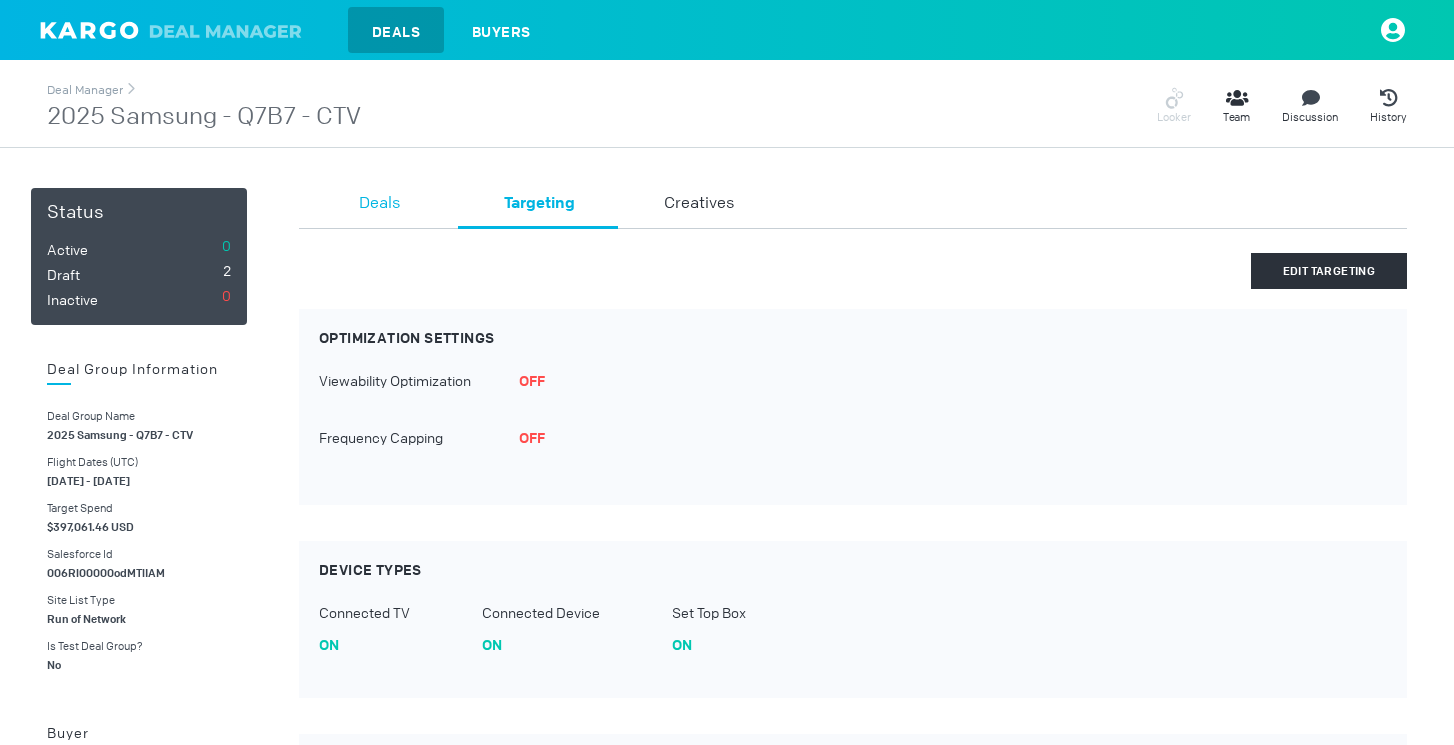 click on "Deals" at bounding box center (379, 204) 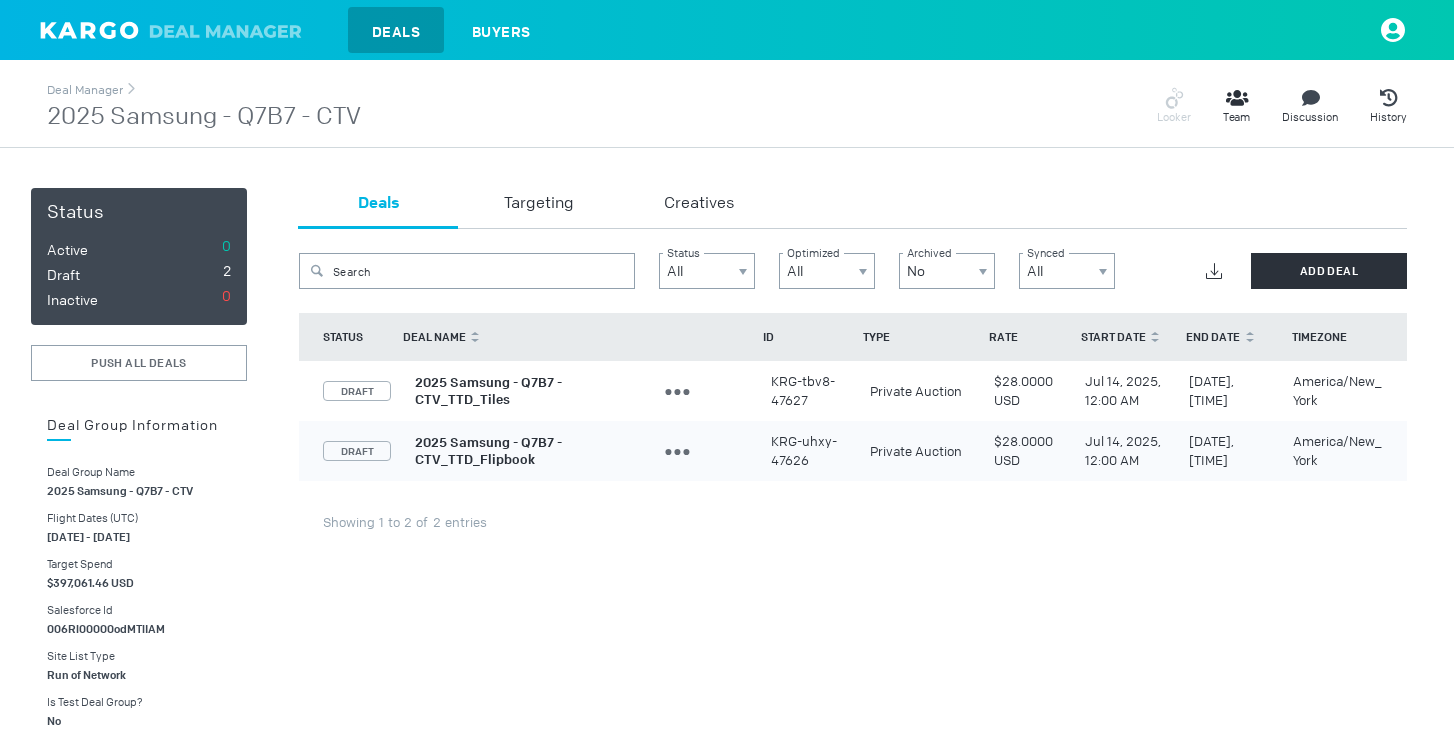 click on "2025 Samsung - Q7B7 - CTV_TTD_Flipbook" at bounding box center (488, 451) 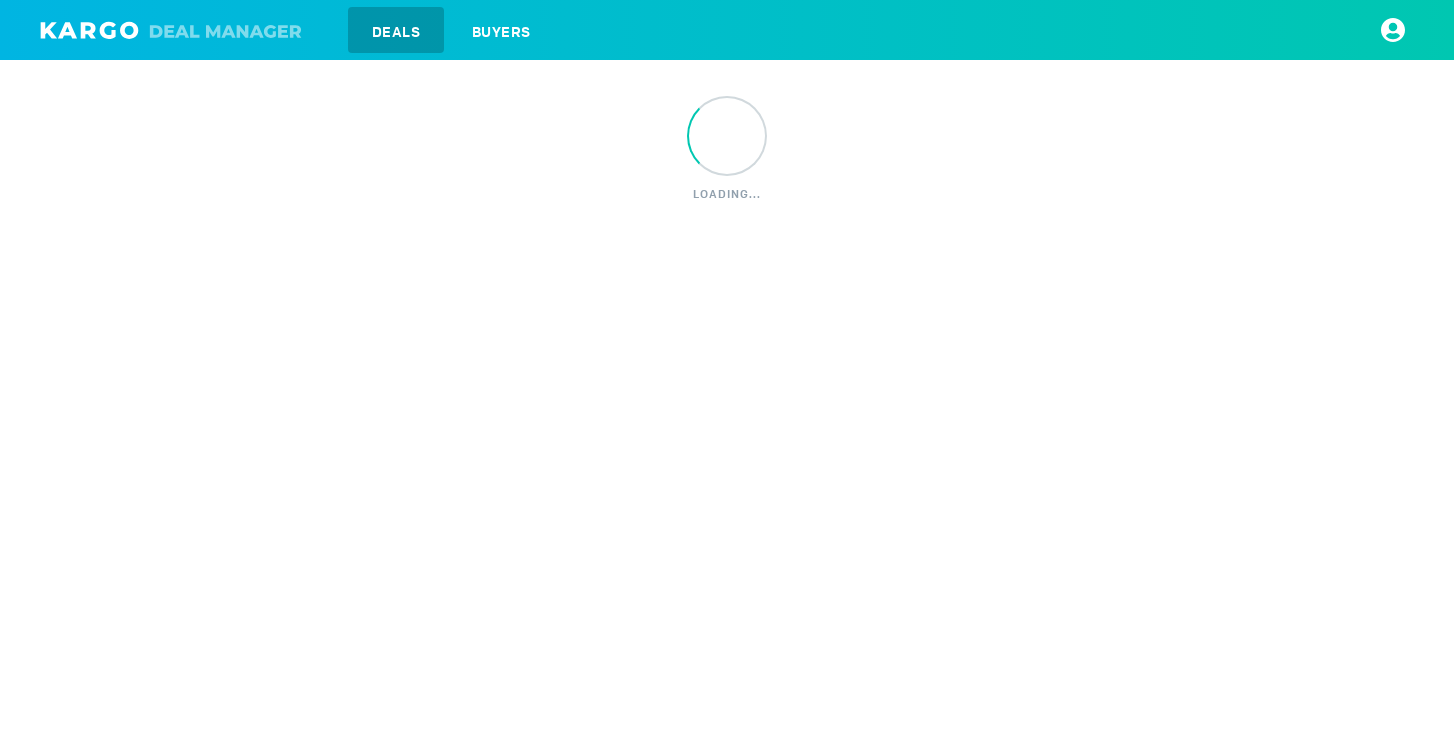 scroll, scrollTop: 0, scrollLeft: 0, axis: both 